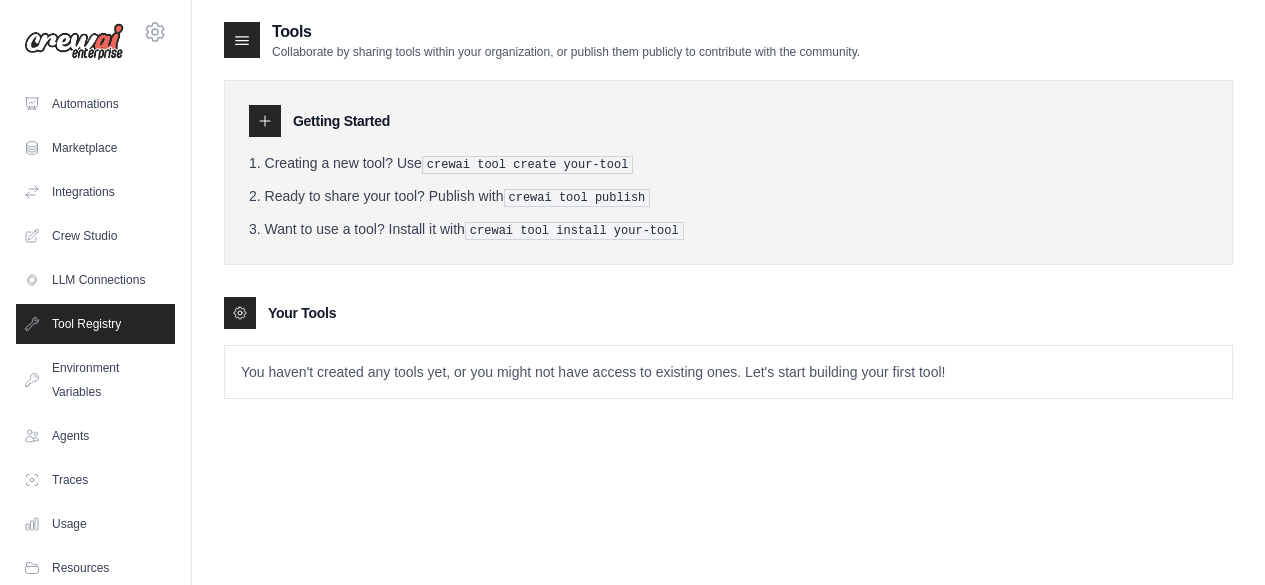 scroll, scrollTop: 0, scrollLeft: 0, axis: both 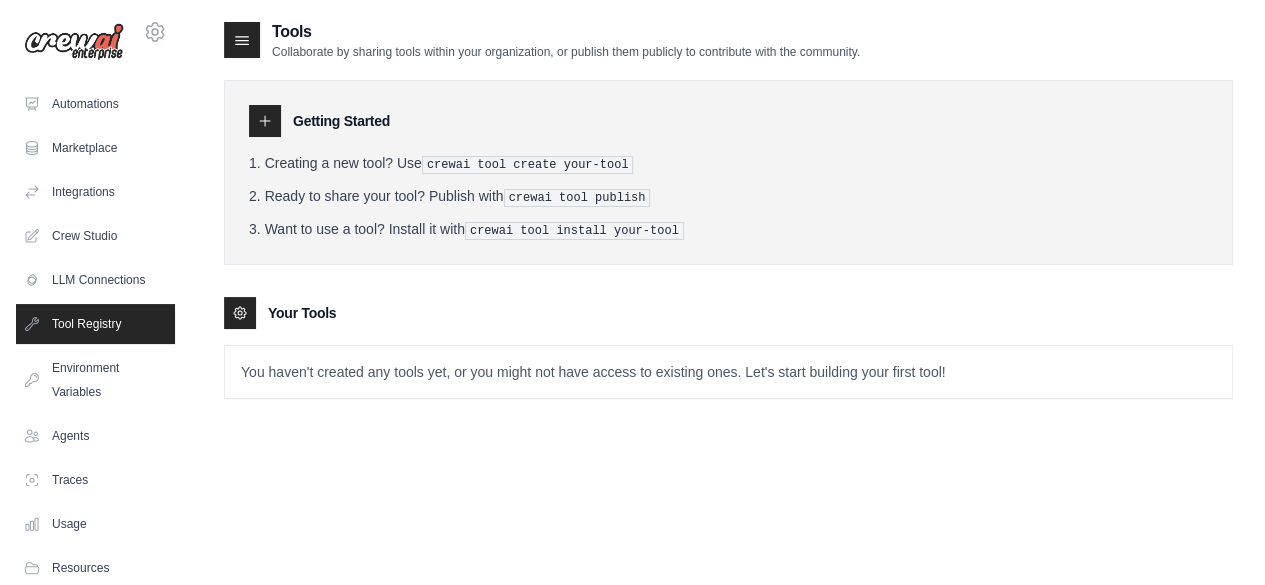 click on "You haven't created any tools yet, or you might not have access to
existing ones. Let's start building your first tool!" at bounding box center (728, 372) 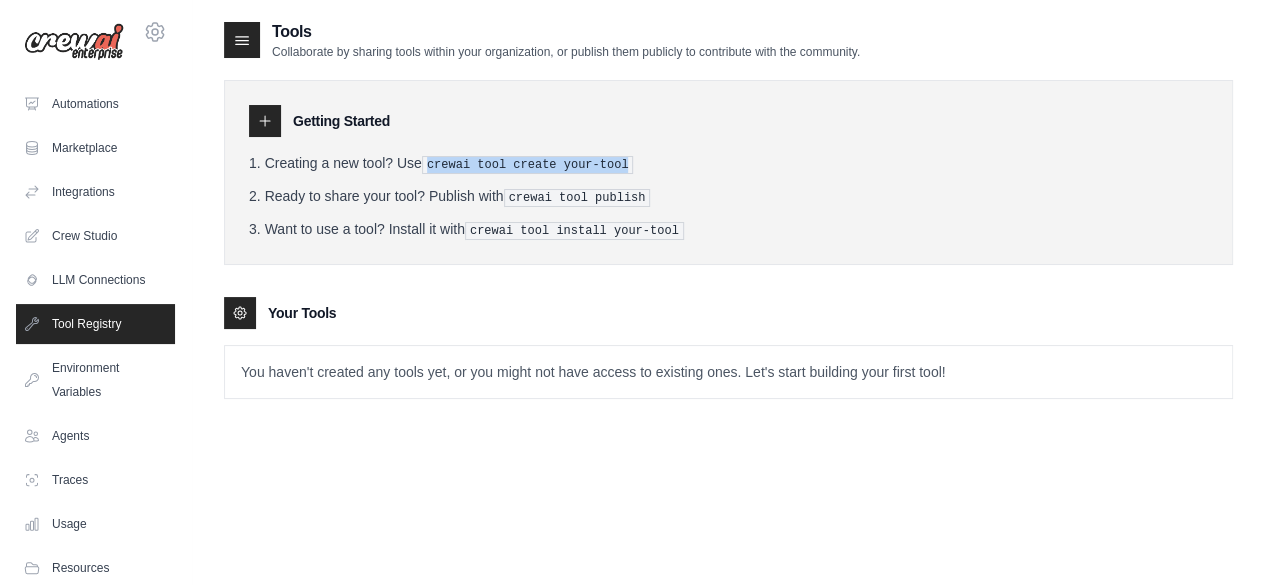 drag, startPoint x: 430, startPoint y: 161, endPoint x: 614, endPoint y: 163, distance: 184.01086 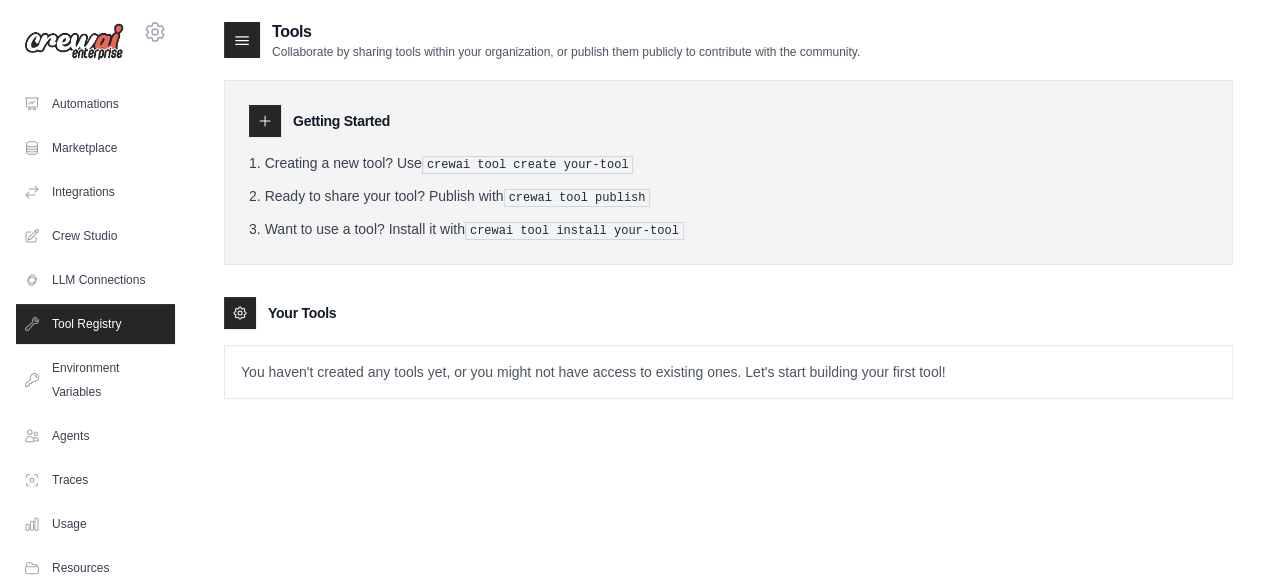 click on "Tools
Collaborate by sharing tools within your organization, or publish them
publicly to contribute with the community.
Getting Started
Creating a new tool? Use
crewai tool create your-tool
Ready to share your tool? Publish with
crewai tool publish
Want to use a tool? Install it with
crewai tool install your-tool
Your Tools" at bounding box center (728, 225) 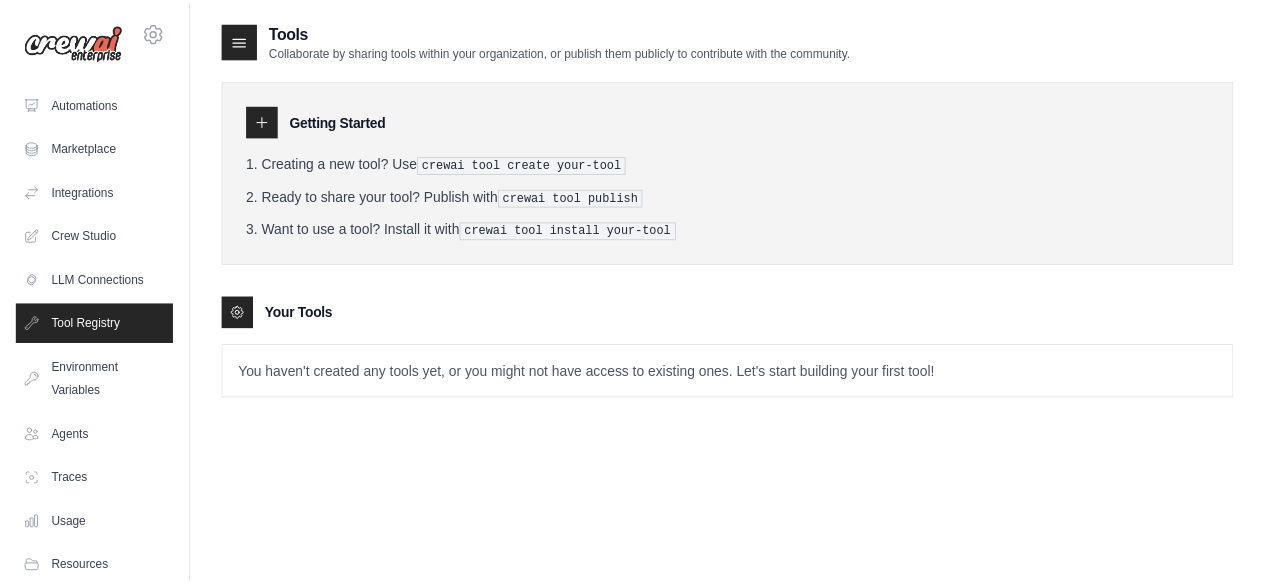 scroll, scrollTop: 40, scrollLeft: 0, axis: vertical 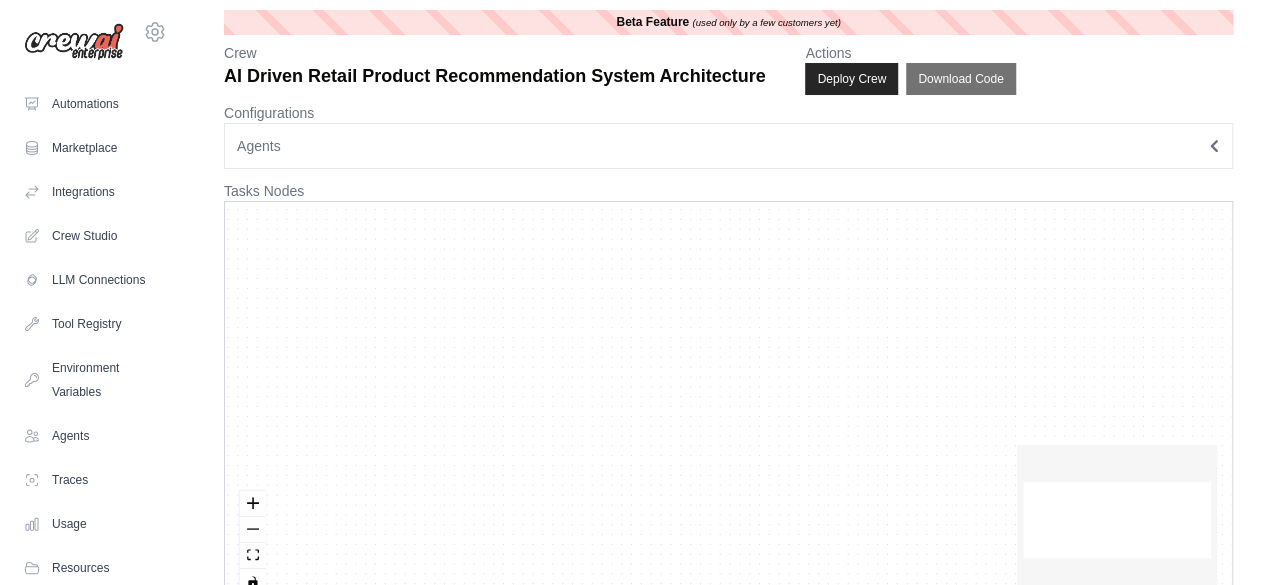 drag, startPoint x: 565, startPoint y: 359, endPoint x: 771, endPoint y: 165, distance: 282.96997 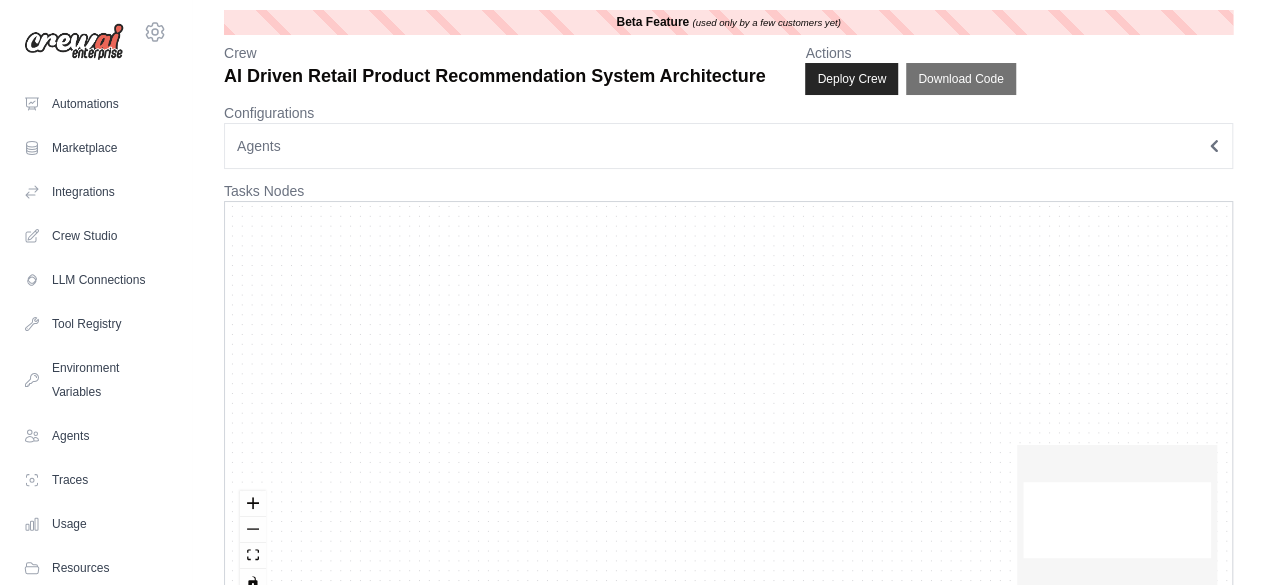 click on "Agents" at bounding box center (728, 146) 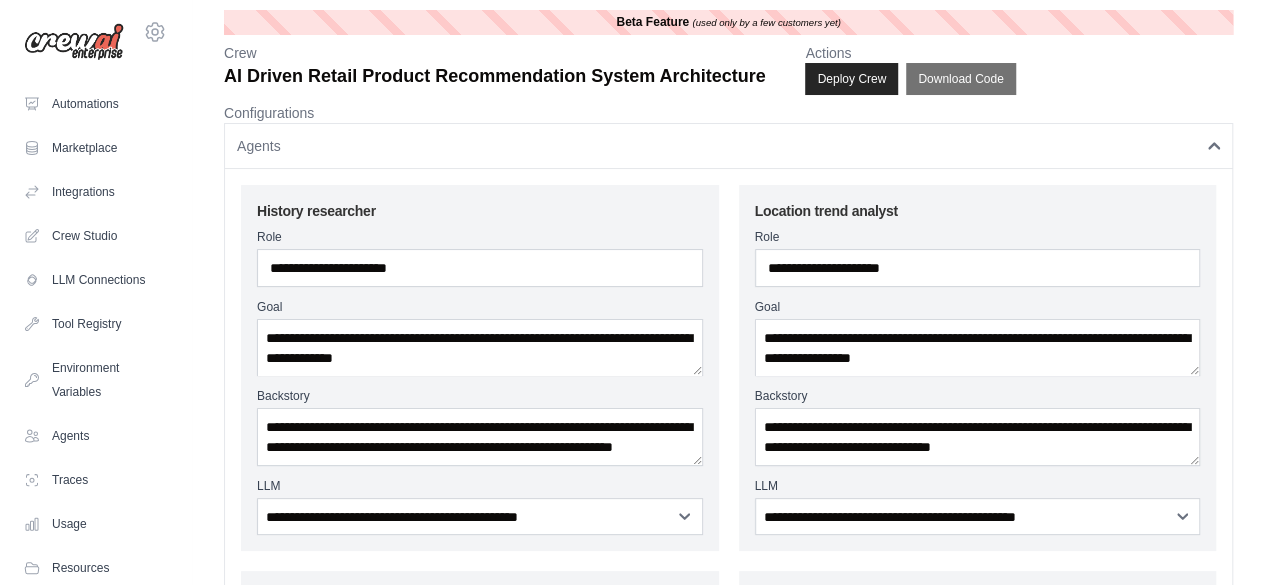 click on "Agents" at bounding box center [728, 146] 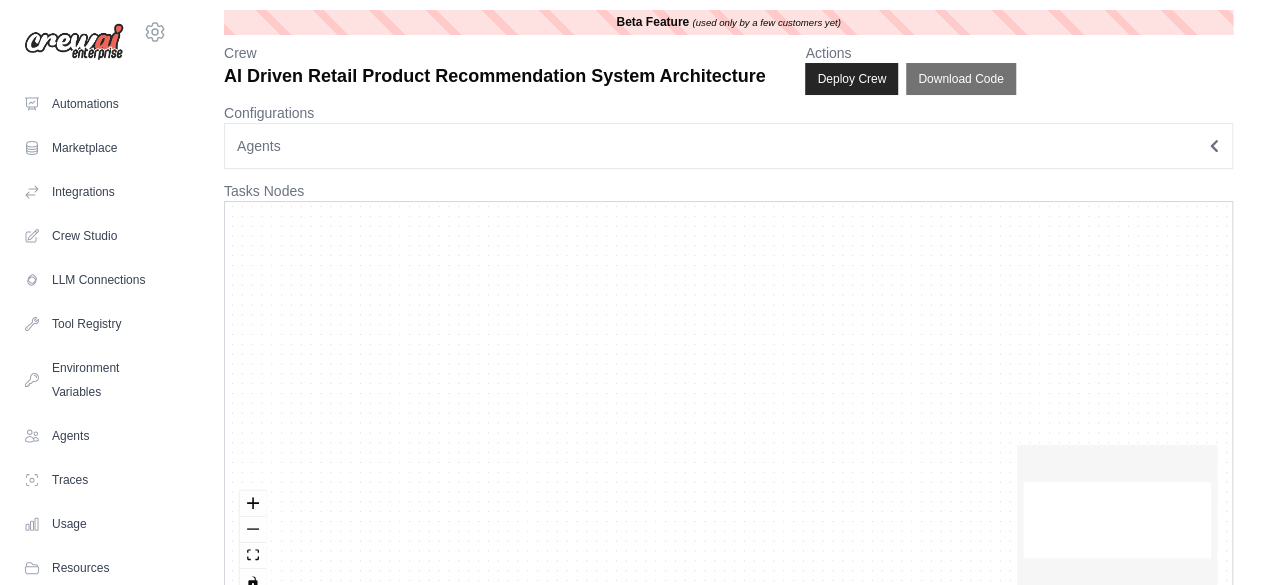 click at bounding box center (728, 406) 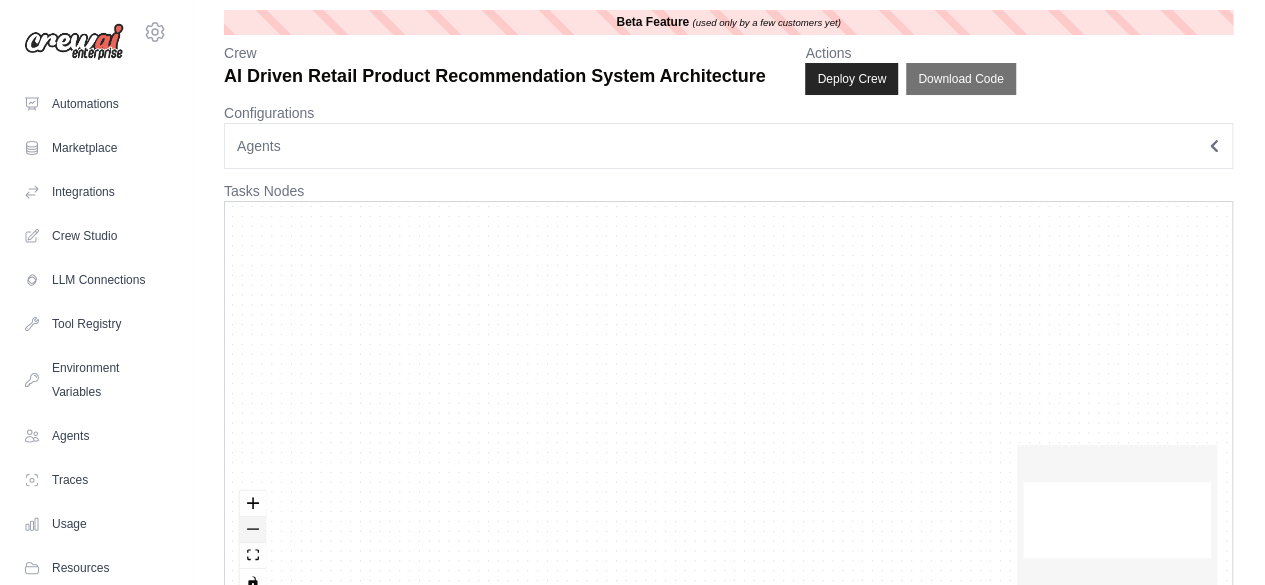 click at bounding box center (253, 530) 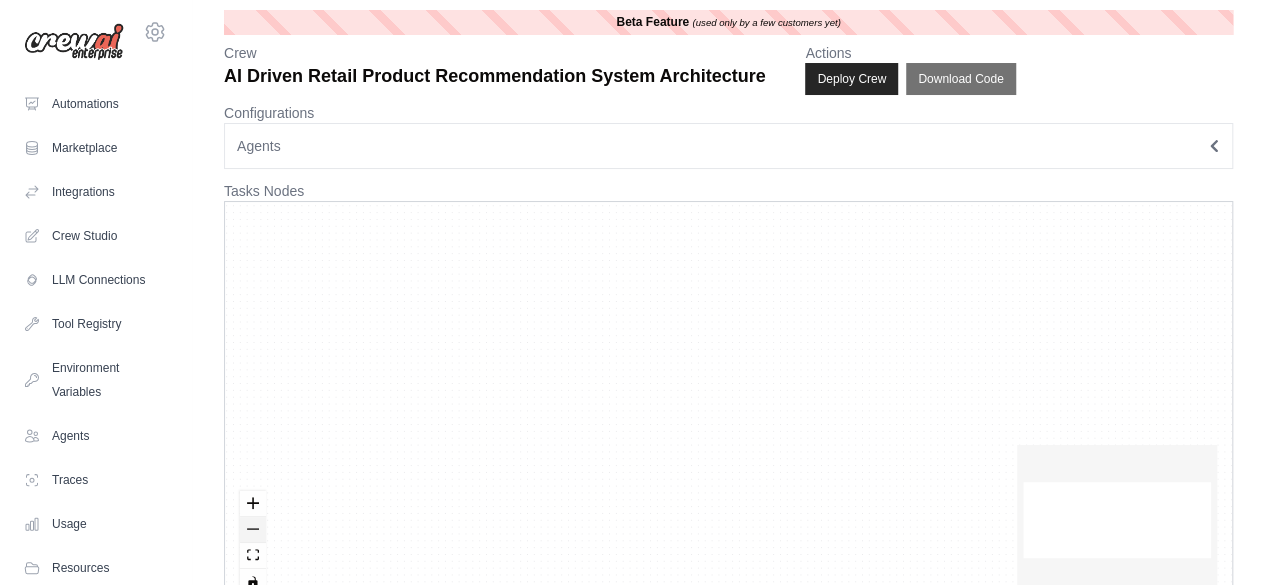 click at bounding box center (253, 530) 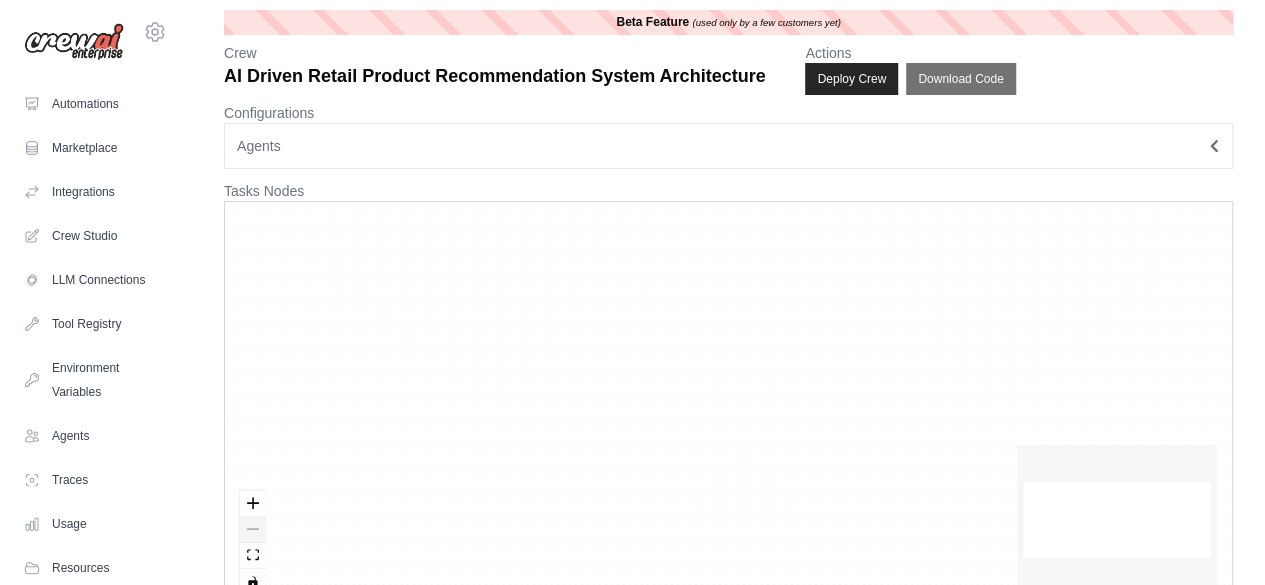 click at bounding box center (253, 543) 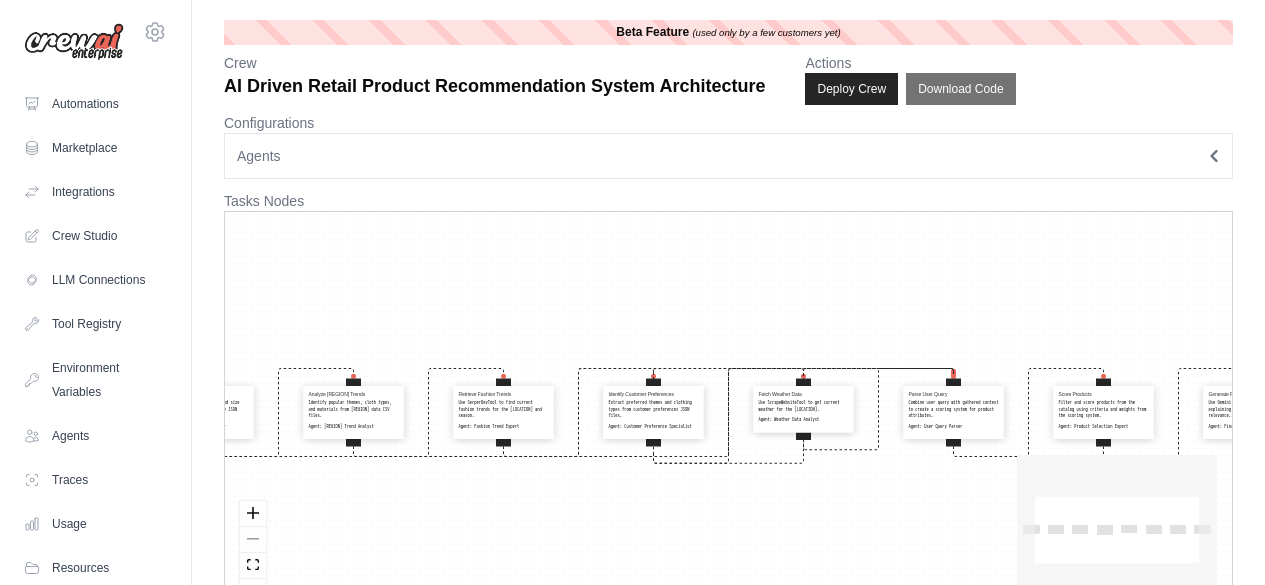 scroll, scrollTop: 10, scrollLeft: 0, axis: vertical 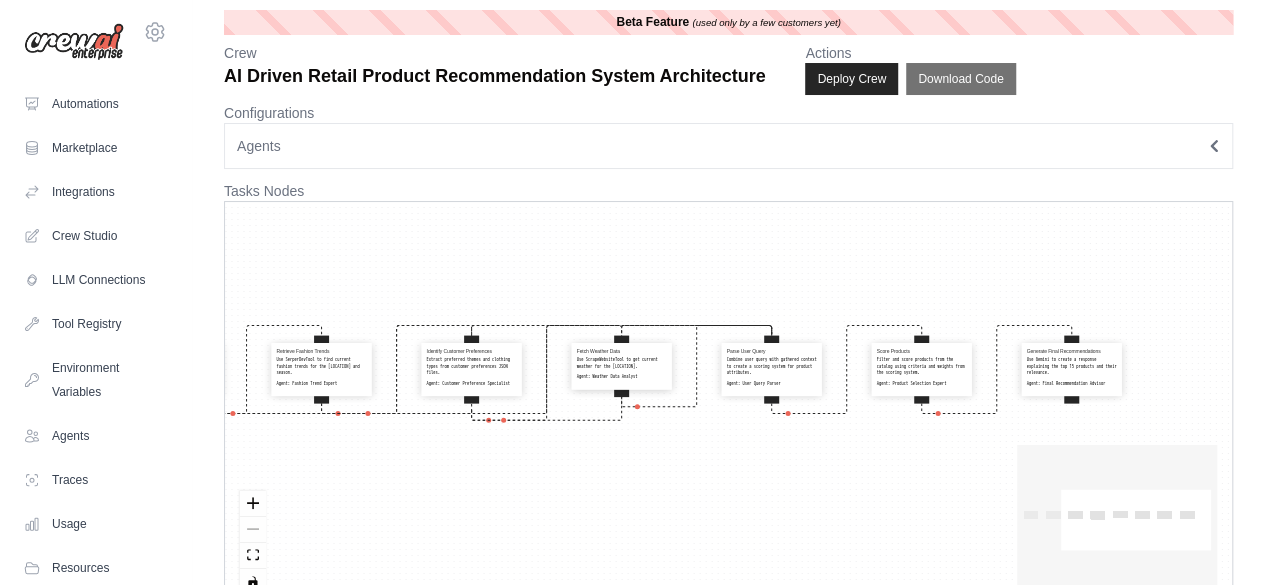 drag, startPoint x: 588, startPoint y: 284, endPoint x: 343, endPoint y: 239, distance: 249.09837 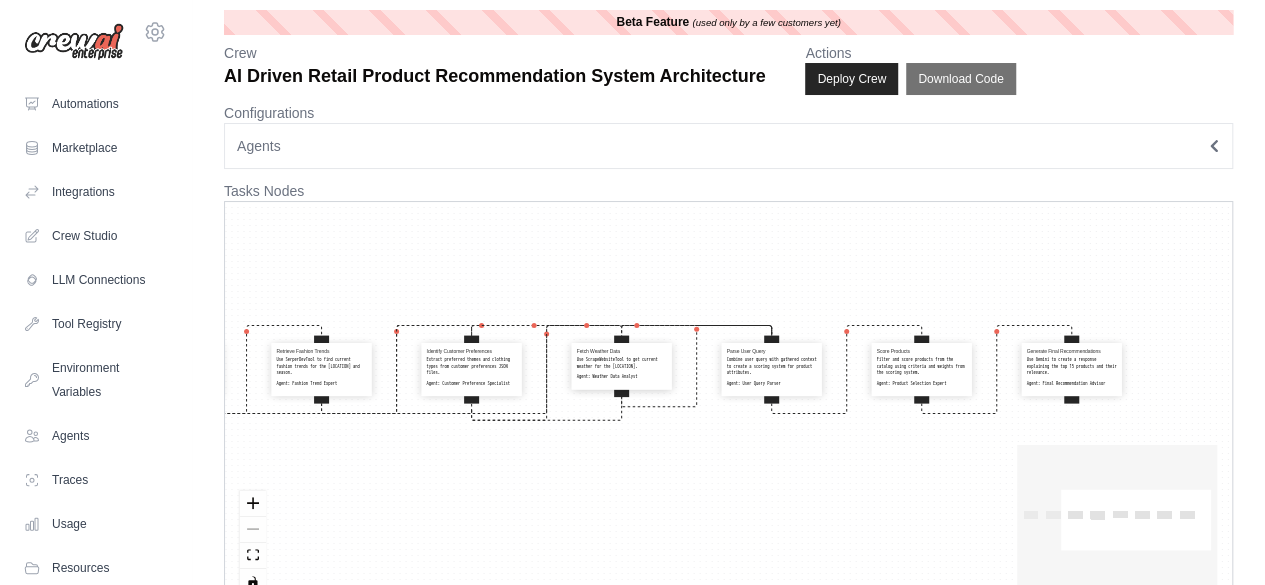 click on "Analyze Customer History Extract gender, location, and size from customer purchase history JSON files. Agent:   Lead History Researcher Analyze Regional Trends Identify popular themes, cloth types, and materials from regional data CSV files. Agent:   Regional Trend Analyst Retrieve Fashion Trends Use SerperDevTool to find current fashion trends for the customer's location and season. Agent:   Fashion Trend Expert Identify Customer Preferences Extract preferred themes and clothing types from customer preferences JSON files. Agent:   Customer Preference Specialist Fetch Weather Data Use ScrapeWebsiteTool to get current weather for the customer's location. Agent:   Weather Data Analyst Parse User Query Combine user query with gathered context to create a scoring system for product attributes. Agent:   User Query Parser Score Products Filter and score products from the catalog using criteria and weights from the scoring system. Agent:   Product Selection Expert Generate Final Recommendations Agent:" at bounding box center (728, 406) 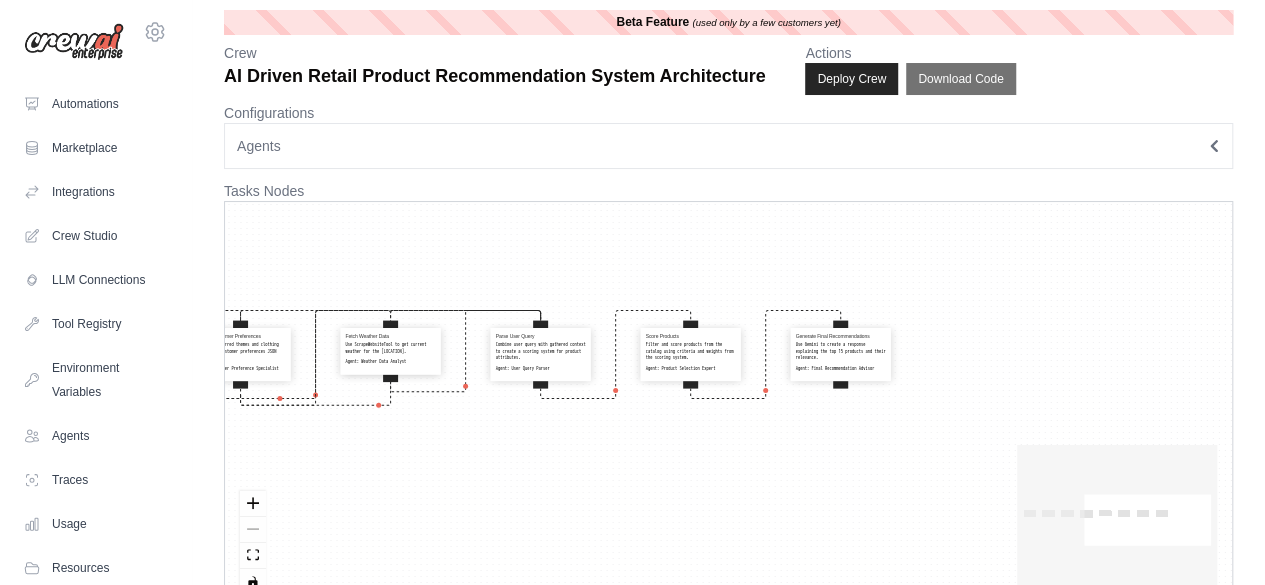 drag, startPoint x: 782, startPoint y: 281, endPoint x: 614, endPoint y: 278, distance: 168.02678 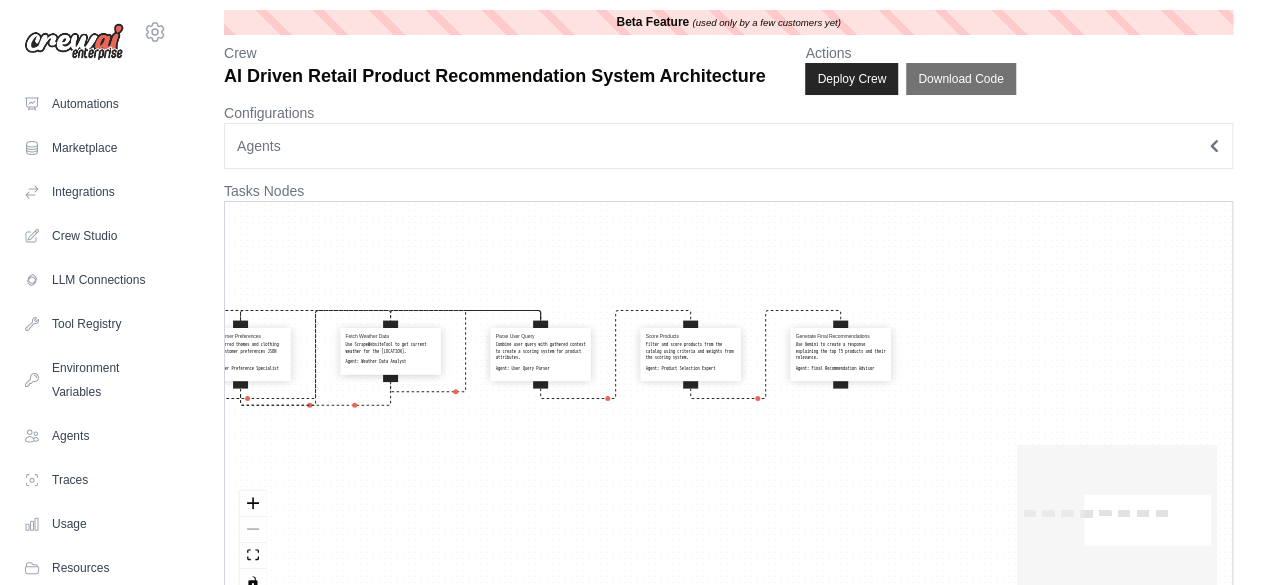 click on "Analyze Customer History Extract gender, location, and size from customer purchase history JSON files. Agent:   Lead History Researcher Analyze Regional Trends Identify popular themes, cloth types, and materials from regional data CSV files. Agent:   Regional Trend Analyst Retrieve Fashion Trends Use SerperDevTool to find current fashion trends for the customer's location and season. Agent:   Fashion Trend Expert Identify Customer Preferences Extract preferred themes and clothing types from customer preferences JSON files. Agent:   Customer Preference Specialist Fetch Weather Data Use ScrapeWebsiteTool to get current weather for the customer's location. Agent:   Weather Data Analyst Parse User Query Combine user query with gathered context to create a scoring system for product attributes. Agent:   User Query Parser Score Products Filter and score products from the catalog using criteria and weights from the scoring system. Agent:   Product Selection Expert Generate Final Recommendations Agent:" at bounding box center [728, 406] 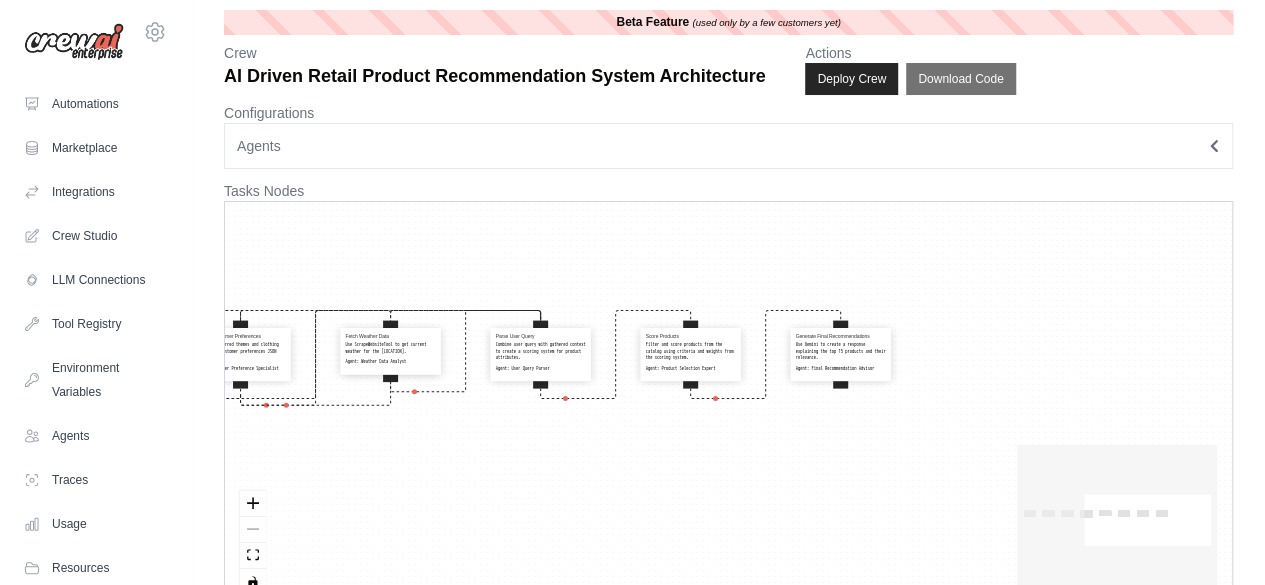 scroll, scrollTop: 0, scrollLeft: 0, axis: both 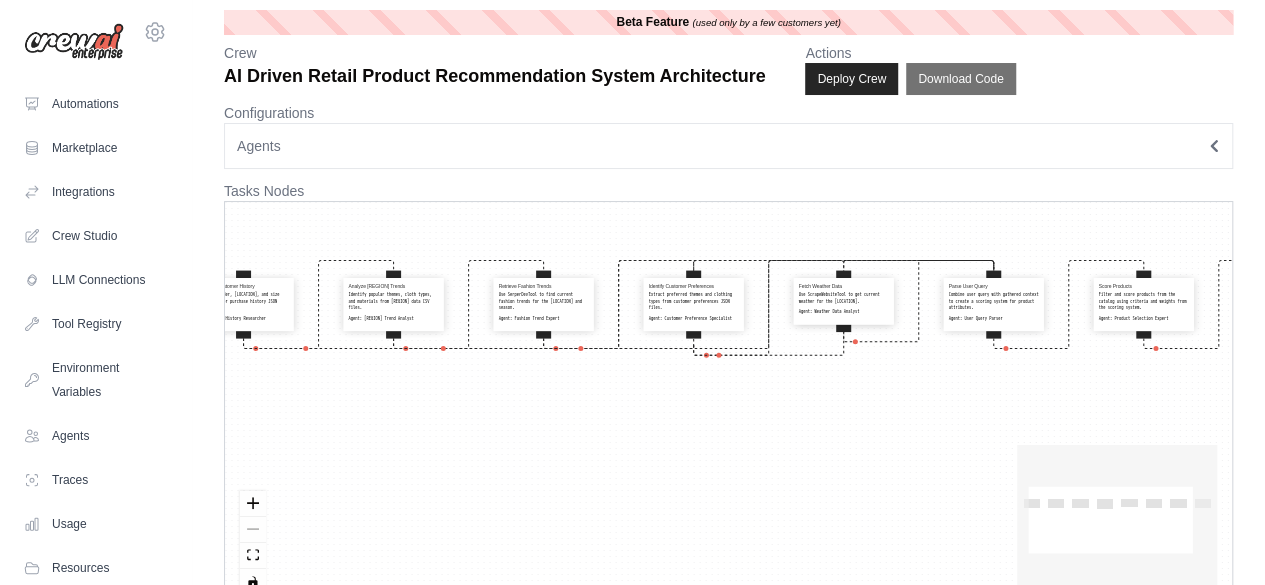 drag, startPoint x: 553, startPoint y: 251, endPoint x: 1006, endPoint y: 201, distance: 455.75104 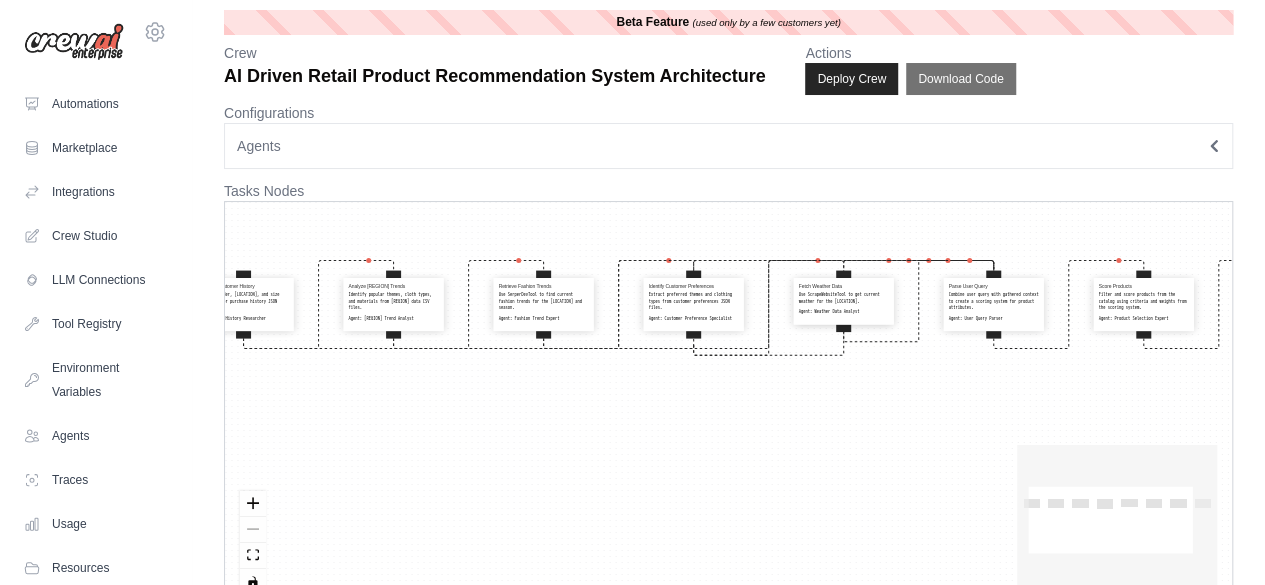 click on "Analyze Customer History Extract gender, location, and size from customer purchase history JSON files. Agent:   Lead History Researcher Analyze Regional Trends Identify popular themes, cloth types, and materials from regional data CSV files. Agent:   Regional Trend Analyst Retrieve Fashion Trends Use SerperDevTool to find current fashion trends for the customer's location and season. Agent:   Fashion Trend Expert Identify Customer Preferences Extract preferred themes and clothing types from customer preferences JSON files. Agent:   Customer Preference Specialist Fetch Weather Data Use ScrapeWebsiteTool to get current weather for the customer's location. Agent:   Weather Data Analyst Parse User Query Combine user query with gathered context to create a scoring system for product attributes. Agent:   User Query Parser Score Products Filter and score products from the catalog using criteria and weights from the scoring system. Agent:   Product Selection Expert Generate Final Recommendations Agent:" at bounding box center (728, 406) 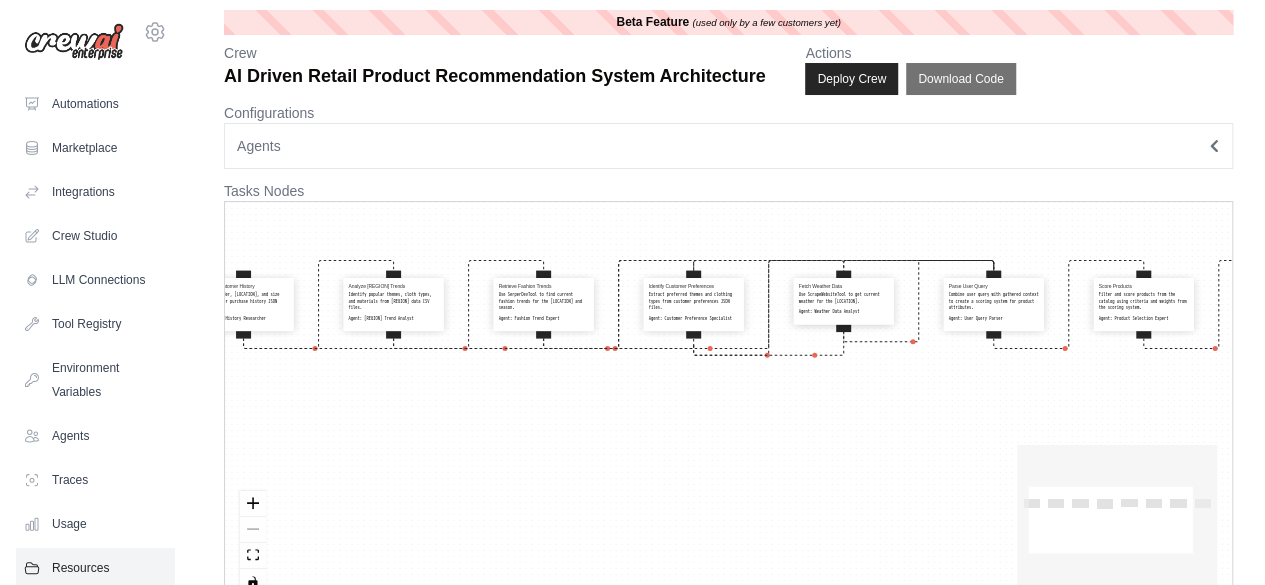 click on "Resources" at bounding box center (95, 568) 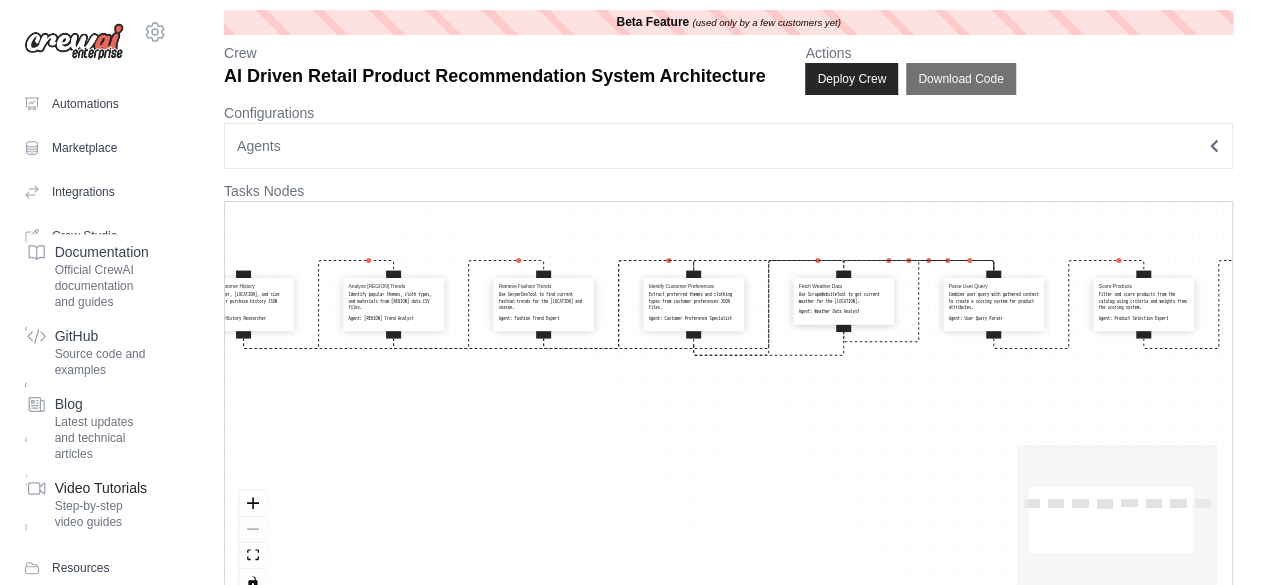scroll, scrollTop: 54, scrollLeft: 0, axis: vertical 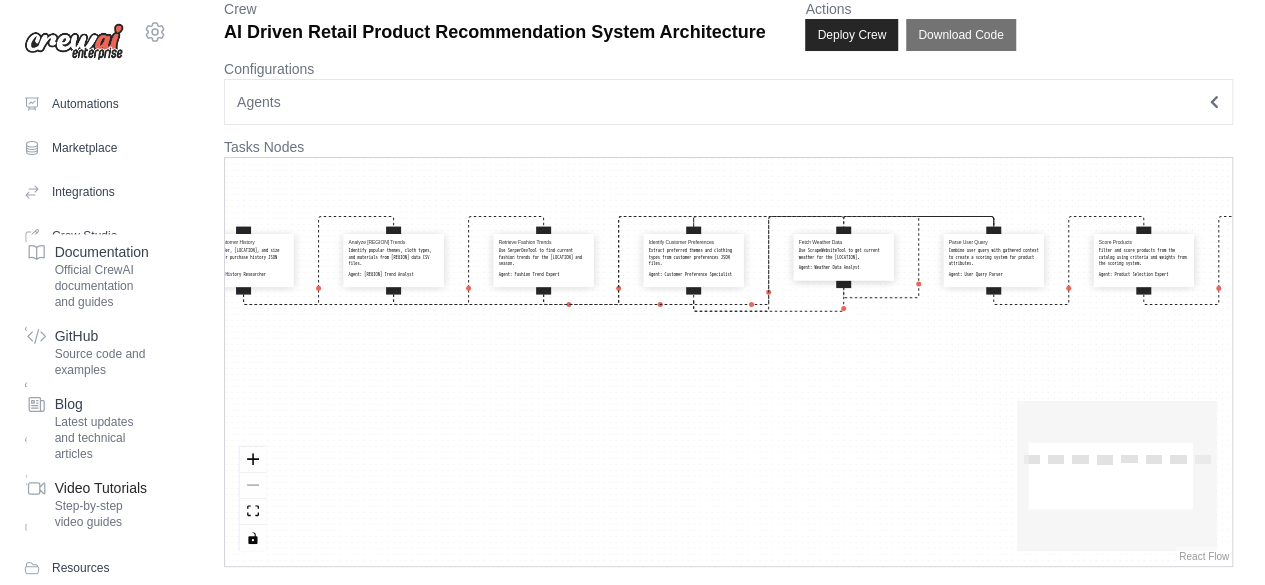 click on "Step-by-step video guides" at bounding box center [102, 514] 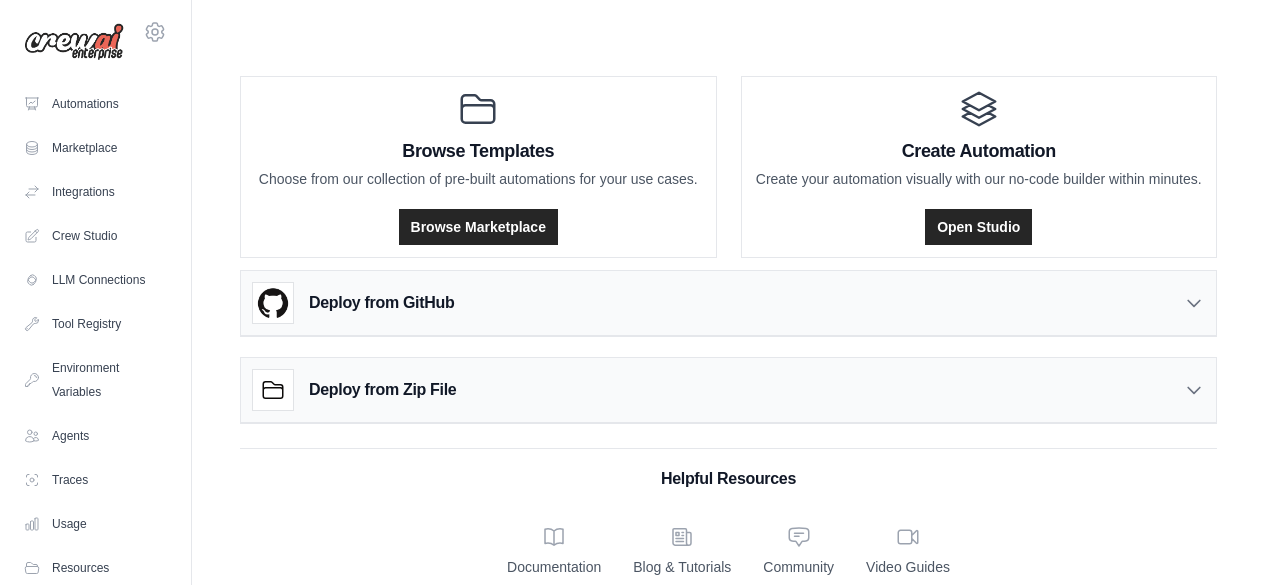 scroll, scrollTop: 0, scrollLeft: 0, axis: both 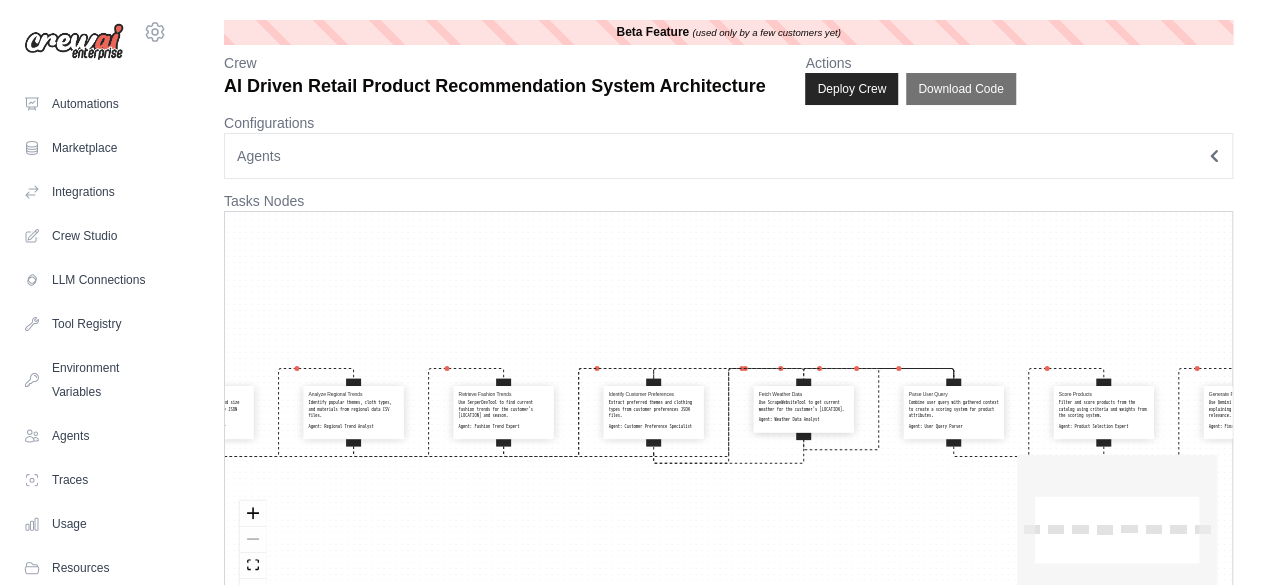 click on "Agents" at bounding box center [728, 156] 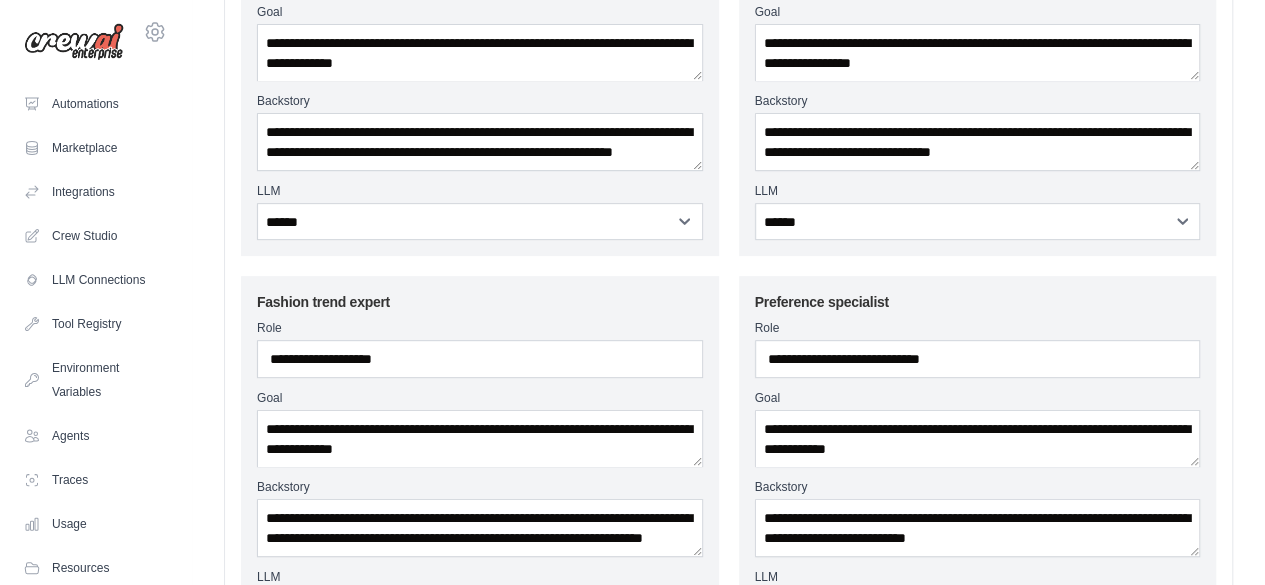 scroll, scrollTop: 306, scrollLeft: 0, axis: vertical 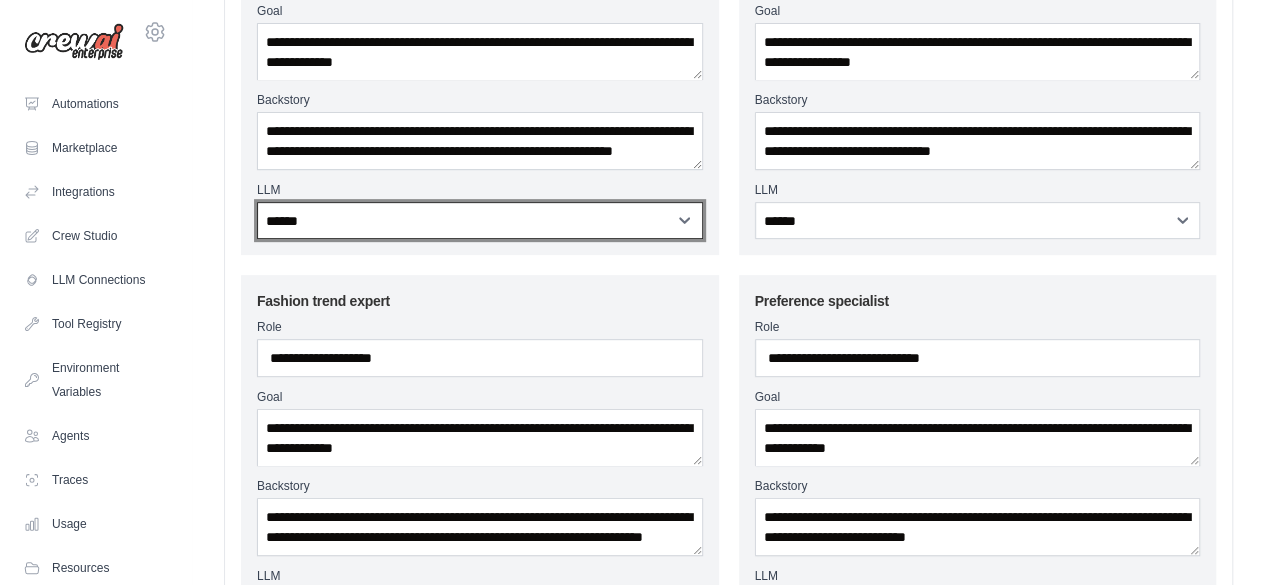 click on "**********" at bounding box center [480, 220] 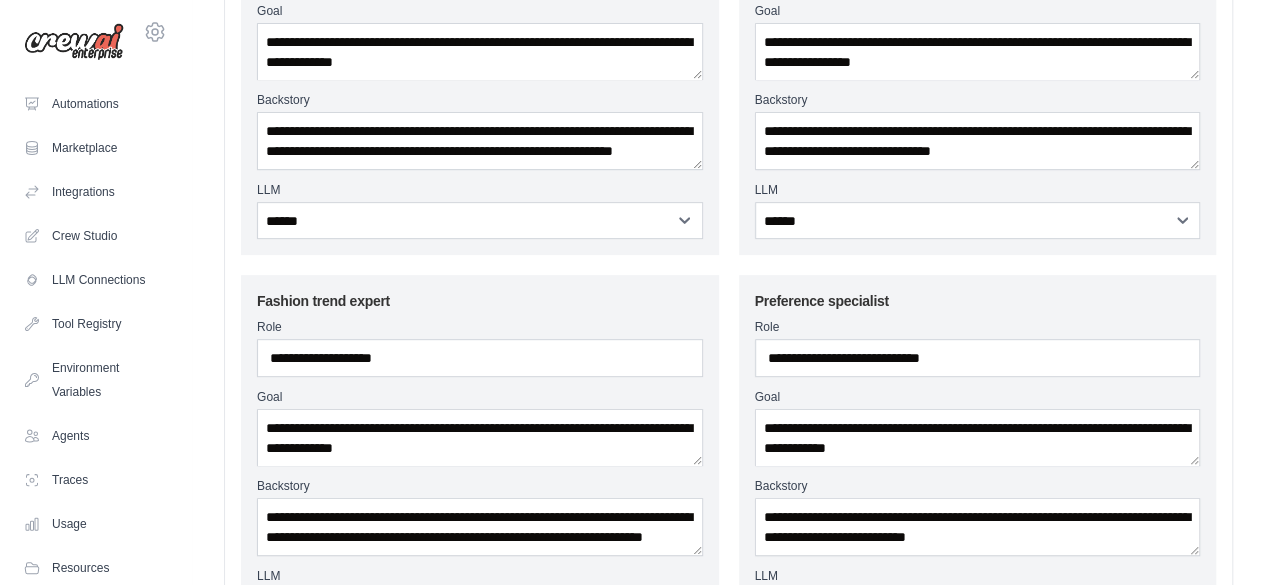 click on "**********" at bounding box center [728, 792] 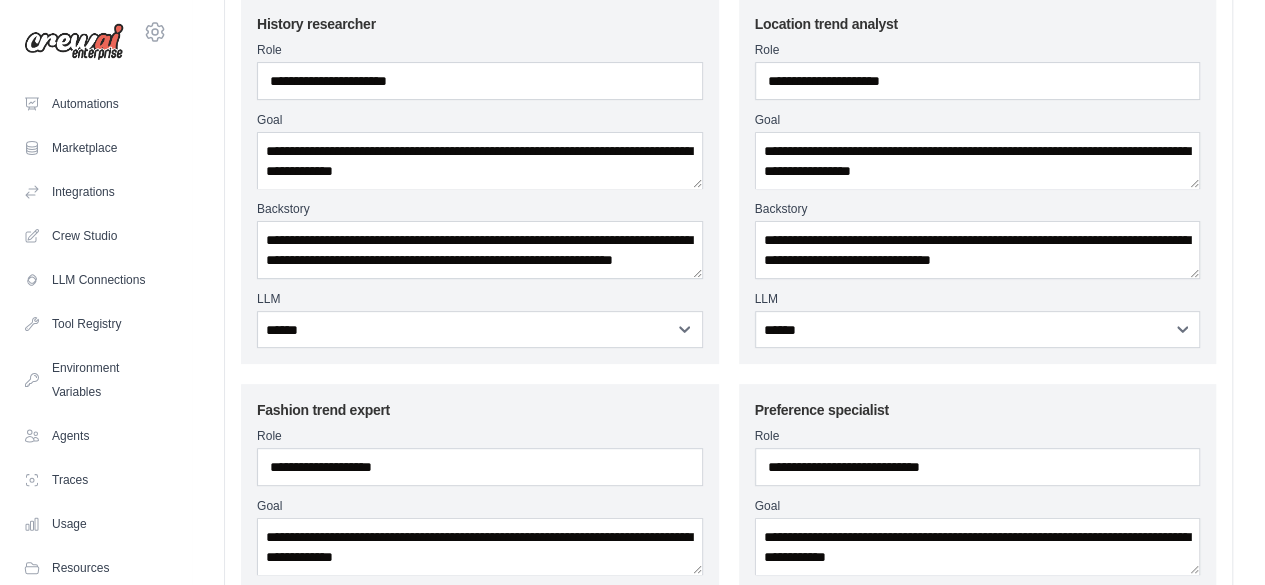 scroll, scrollTop: 211, scrollLeft: 0, axis: vertical 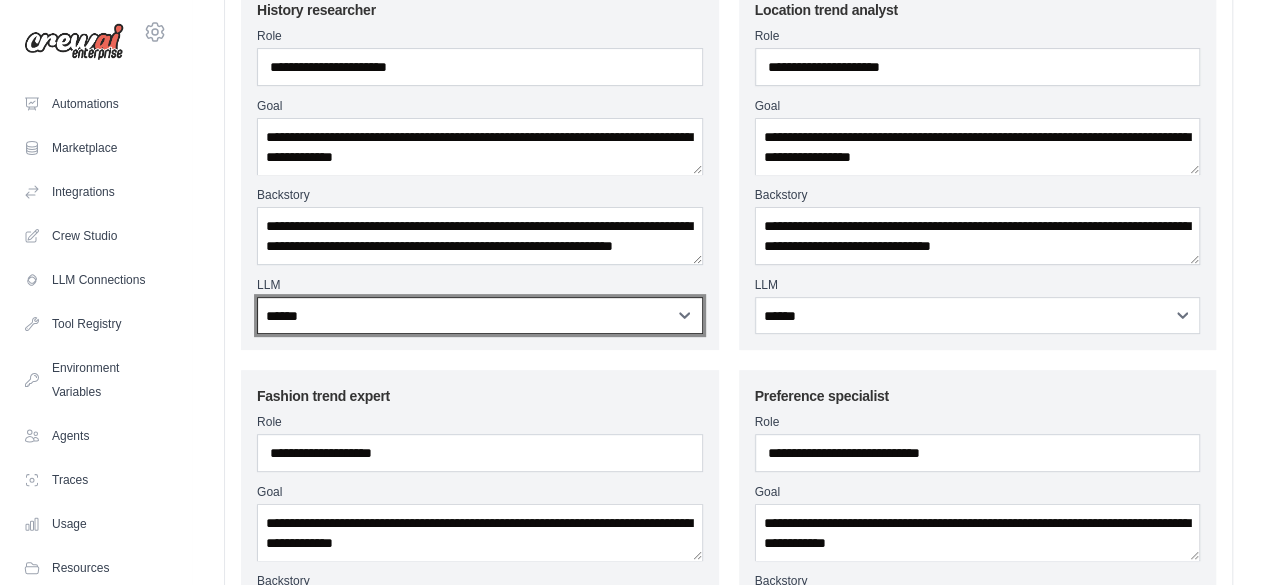 click on "**********" at bounding box center [480, 315] 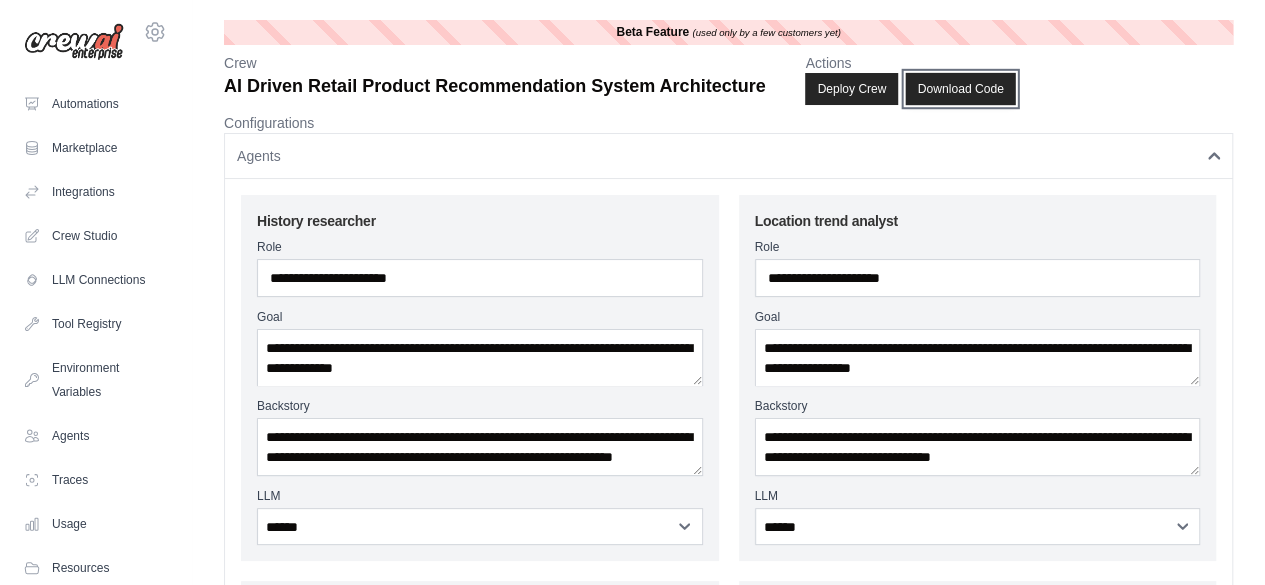 click on "Download Code" at bounding box center [961, 89] 